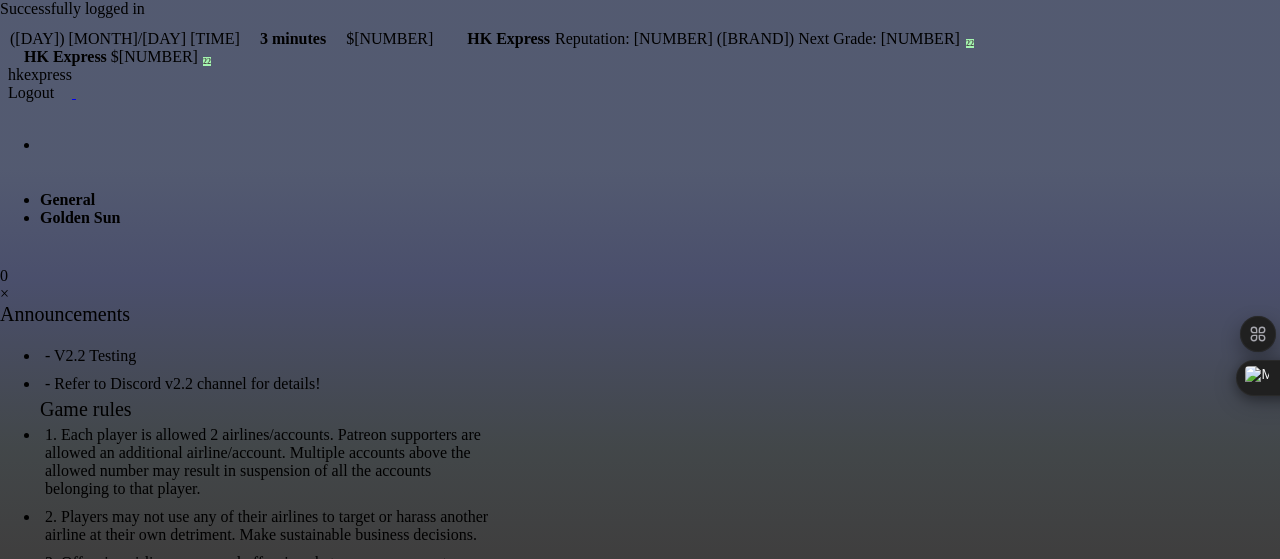 scroll, scrollTop: 0, scrollLeft: 0, axis: both 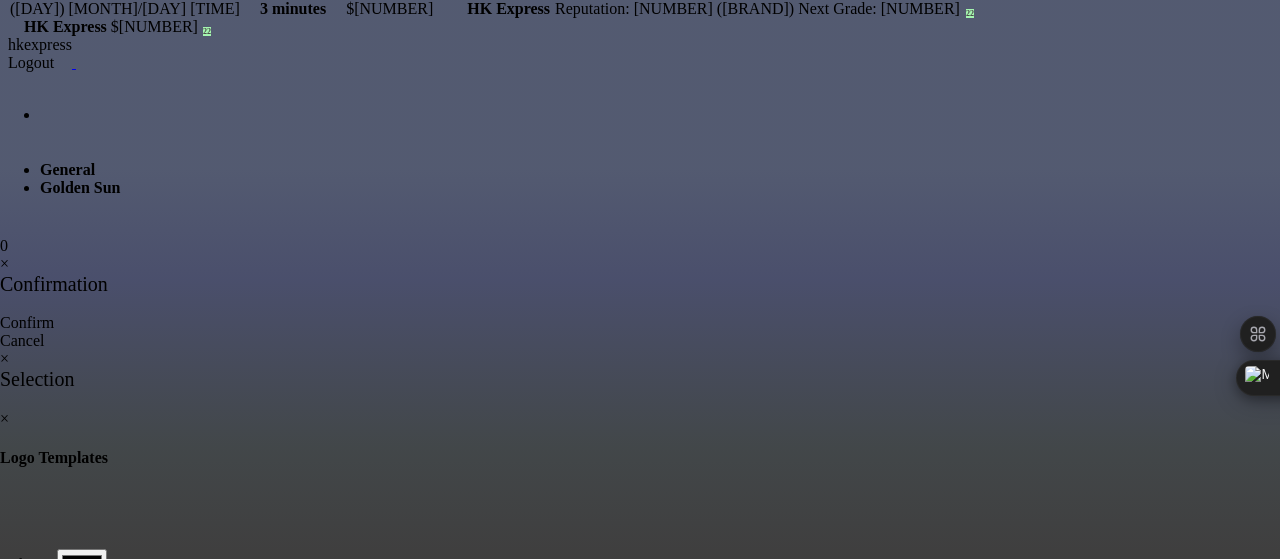 click at bounding box center (52, 207) 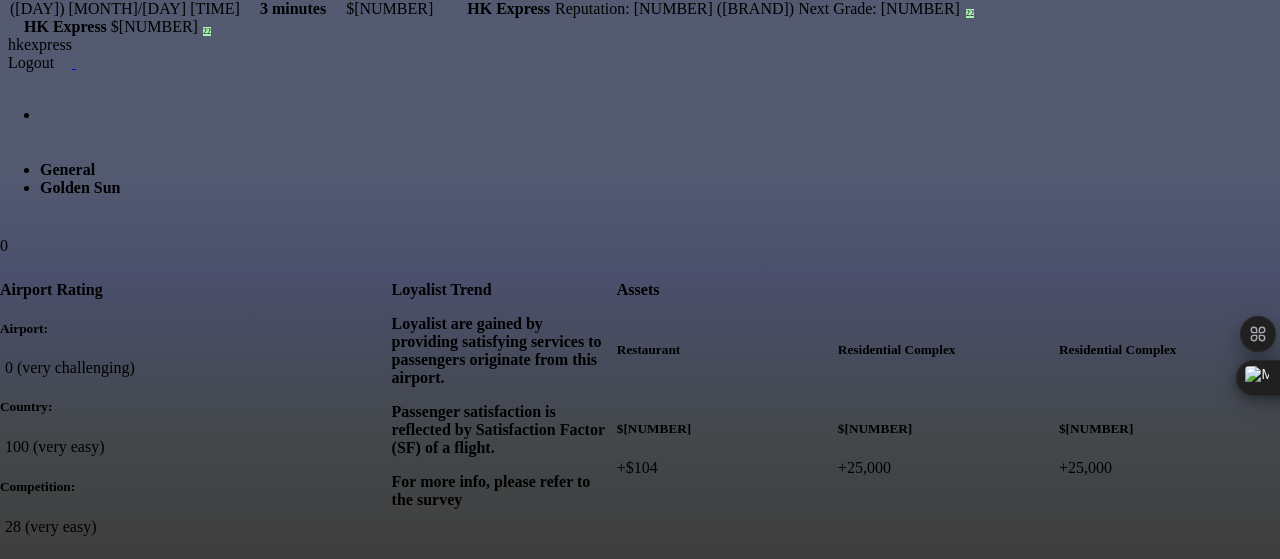 scroll, scrollTop: 848, scrollLeft: 0, axis: vertical 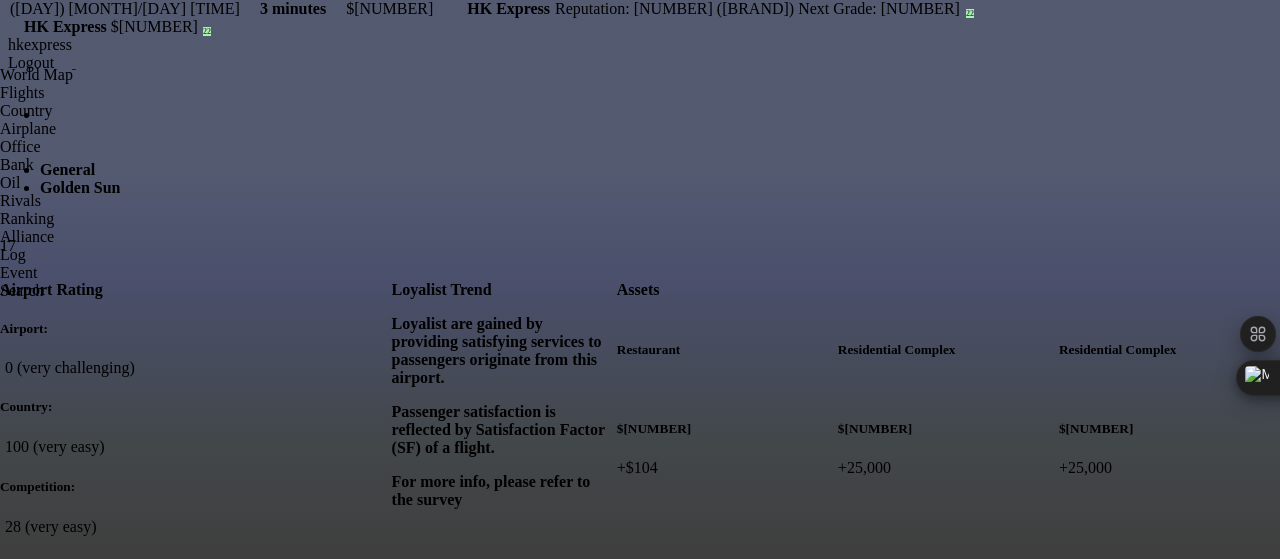 click at bounding box center [0, 98] 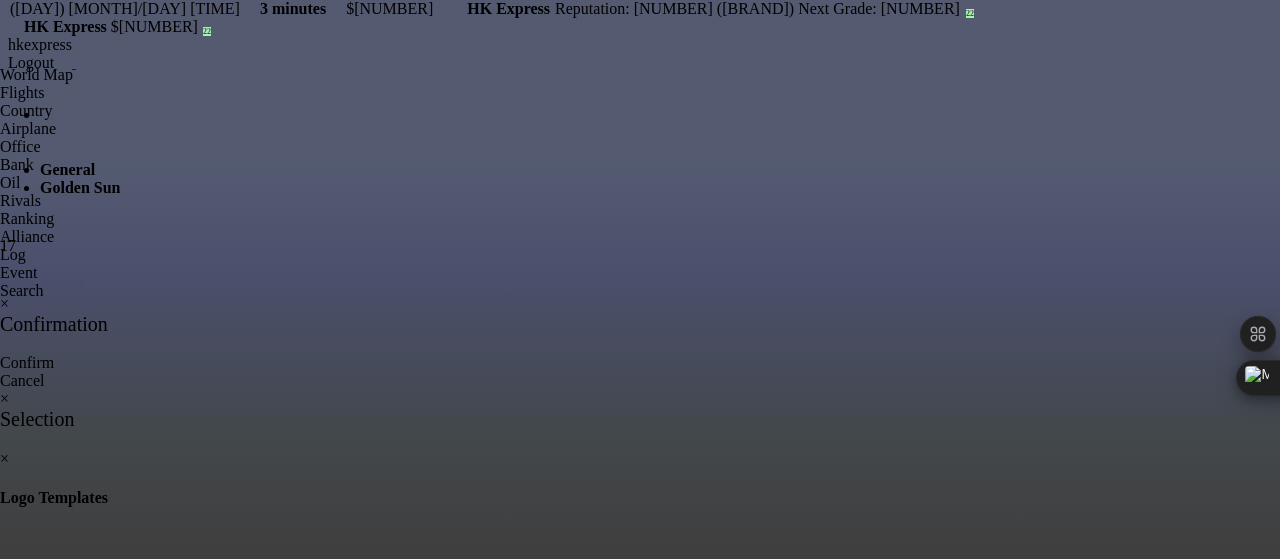 scroll, scrollTop: 0, scrollLeft: 0, axis: both 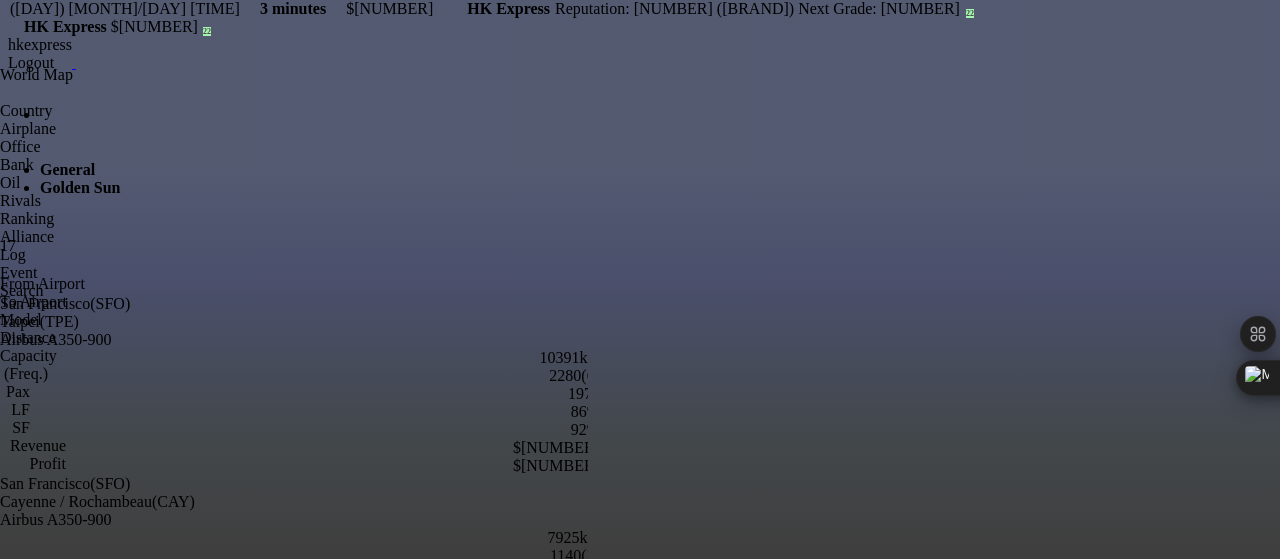 click on "[NUMBER]([NUMBER])" at bounding box center [300, 376] 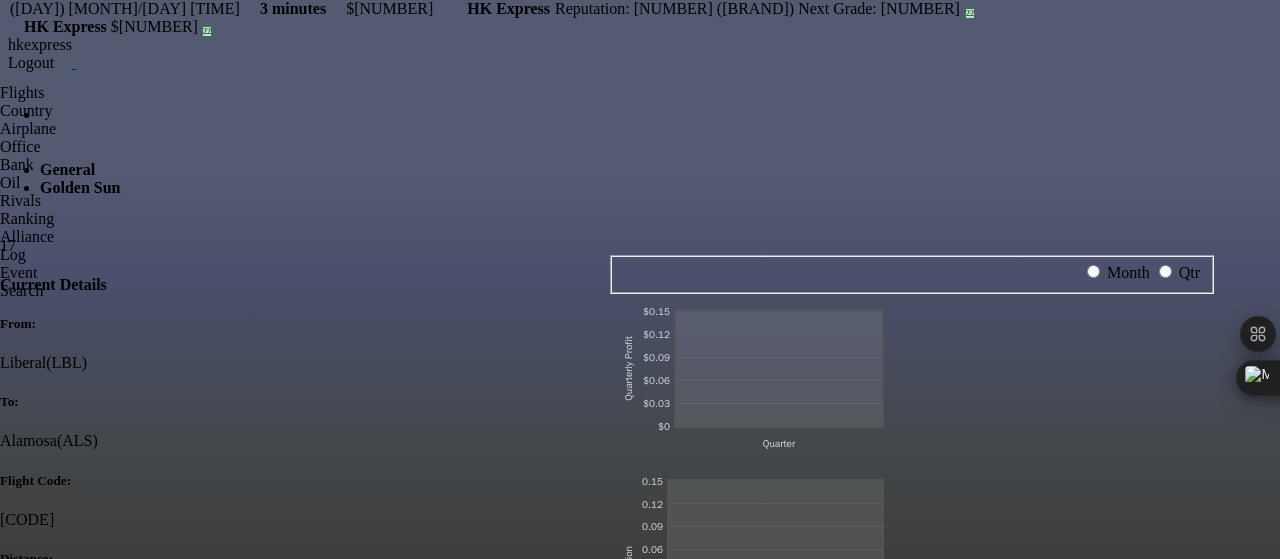 click at bounding box center (0, 98) 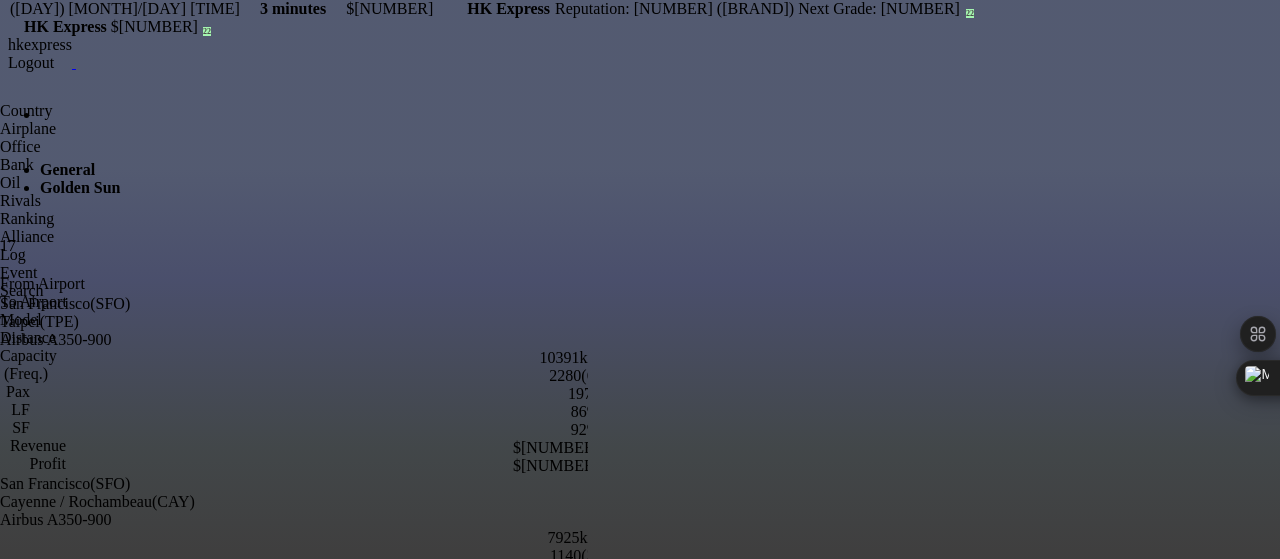 click on "0%" at bounding box center [300, 430] 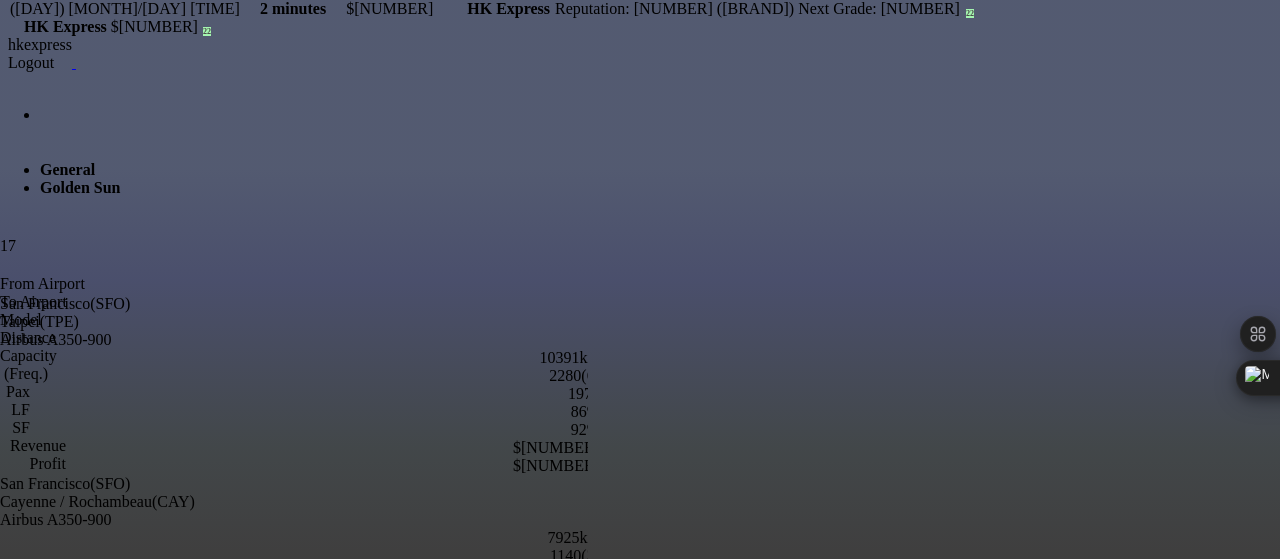 click on "$0" at bounding box center (300, 448) 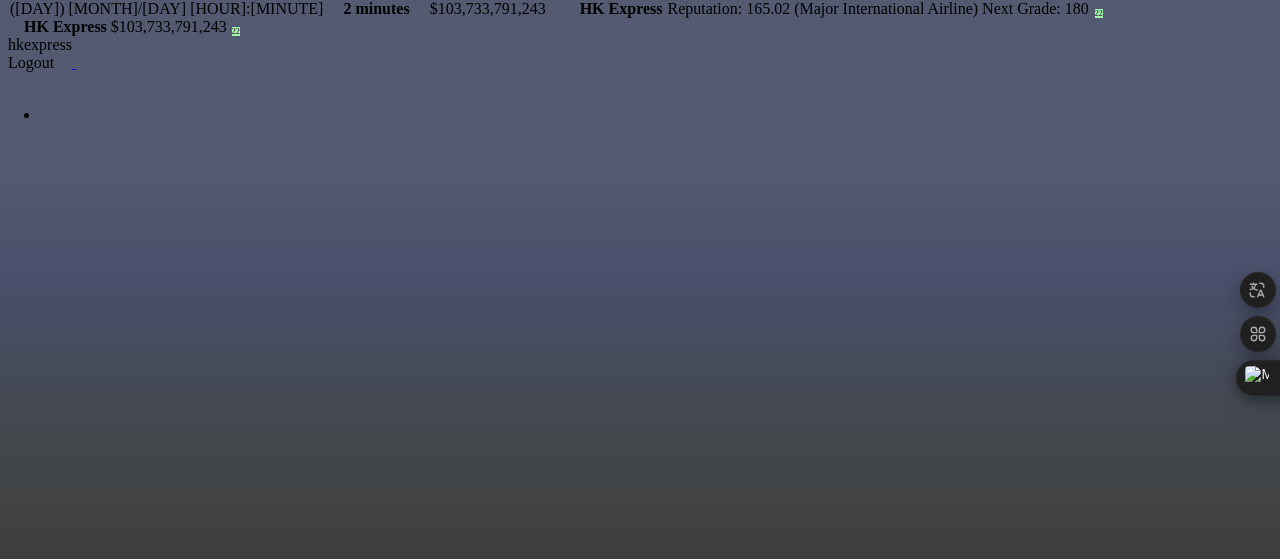 scroll, scrollTop: 0, scrollLeft: 0, axis: both 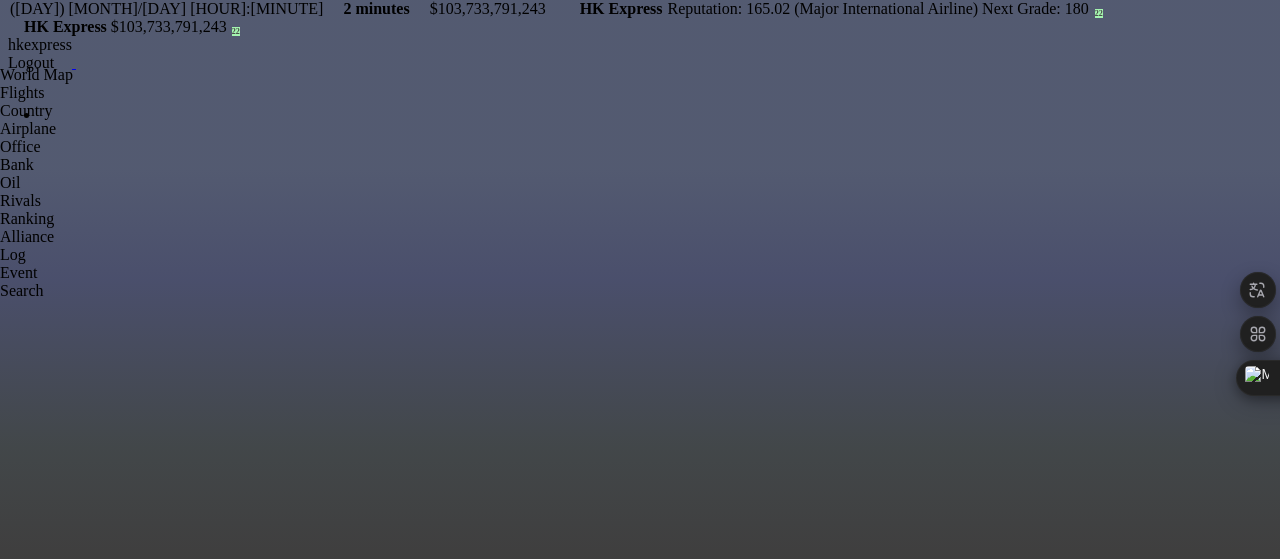 click on "OK" at bounding box center (88, 1125) 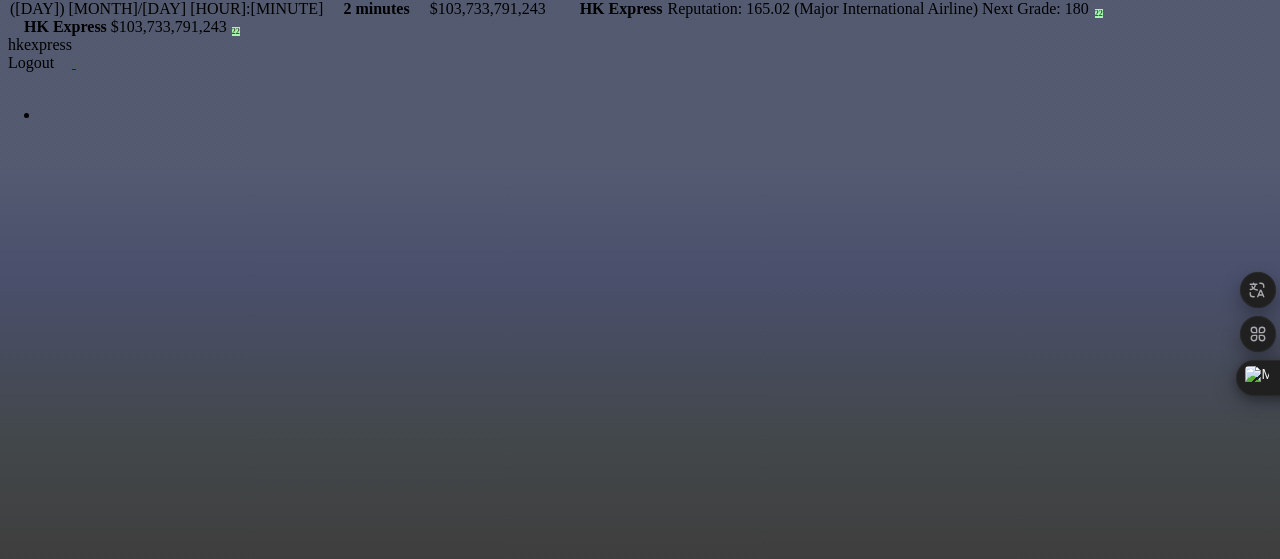 click on "0" at bounding box center (300, 1026) 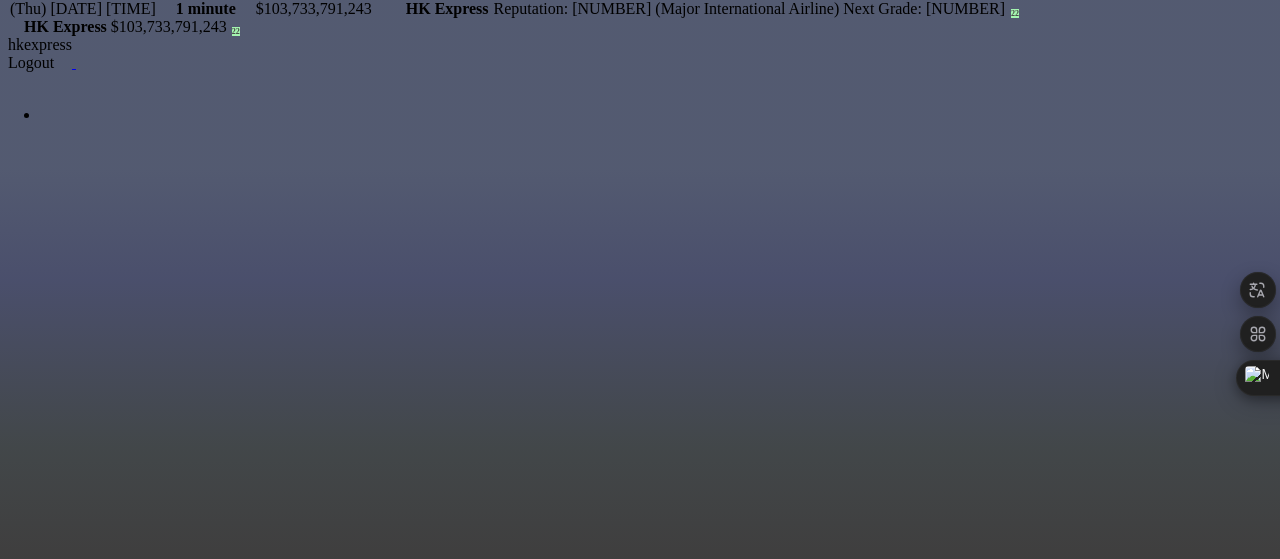 scroll, scrollTop: 0, scrollLeft: 0, axis: both 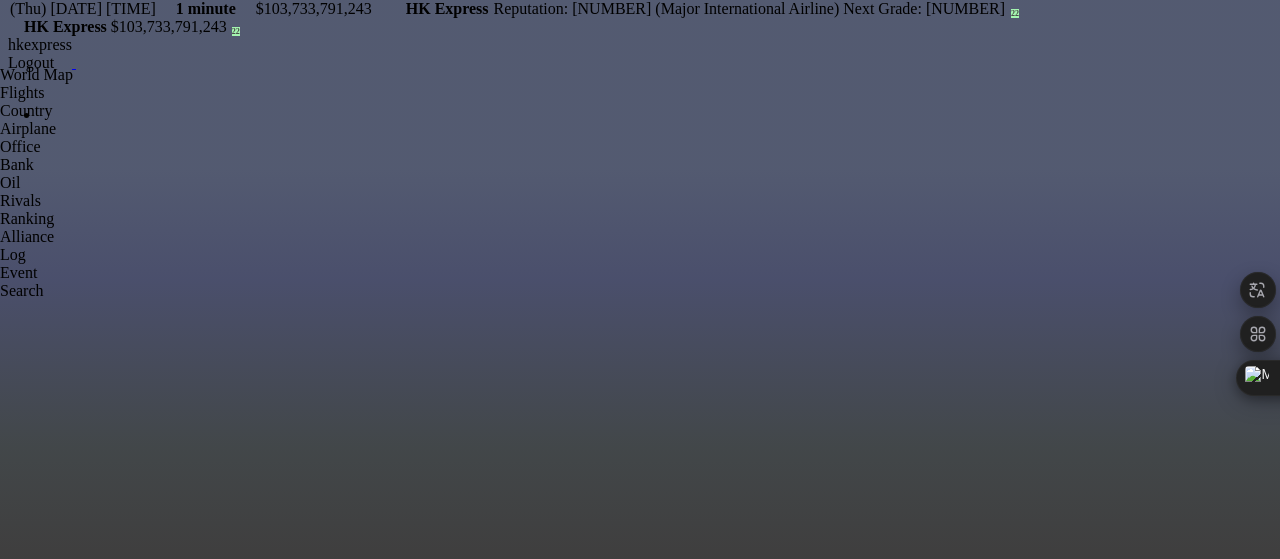 click at bounding box center [0, 93] 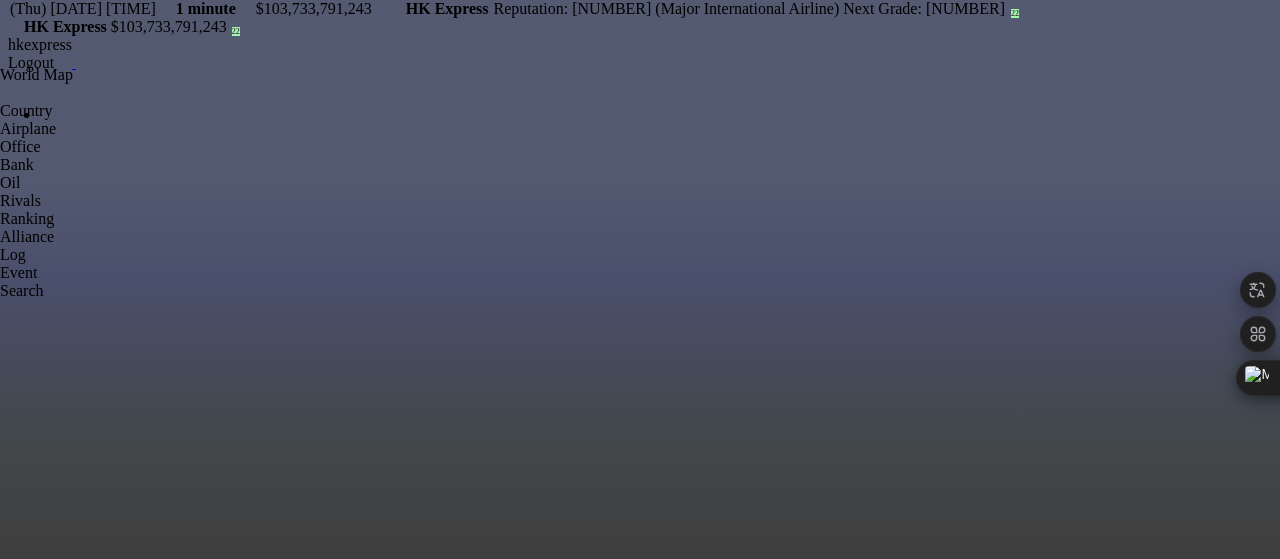 click on "$0" at bounding box center (300, 1098) 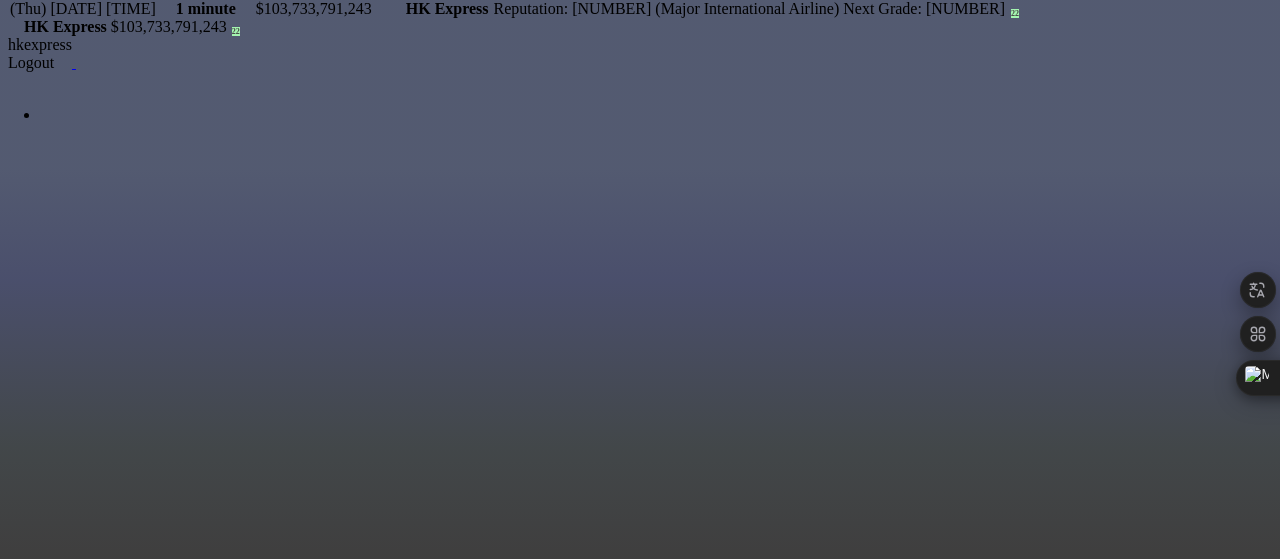 click on "$[NUMBER]" at bounding box center (300, 1098) 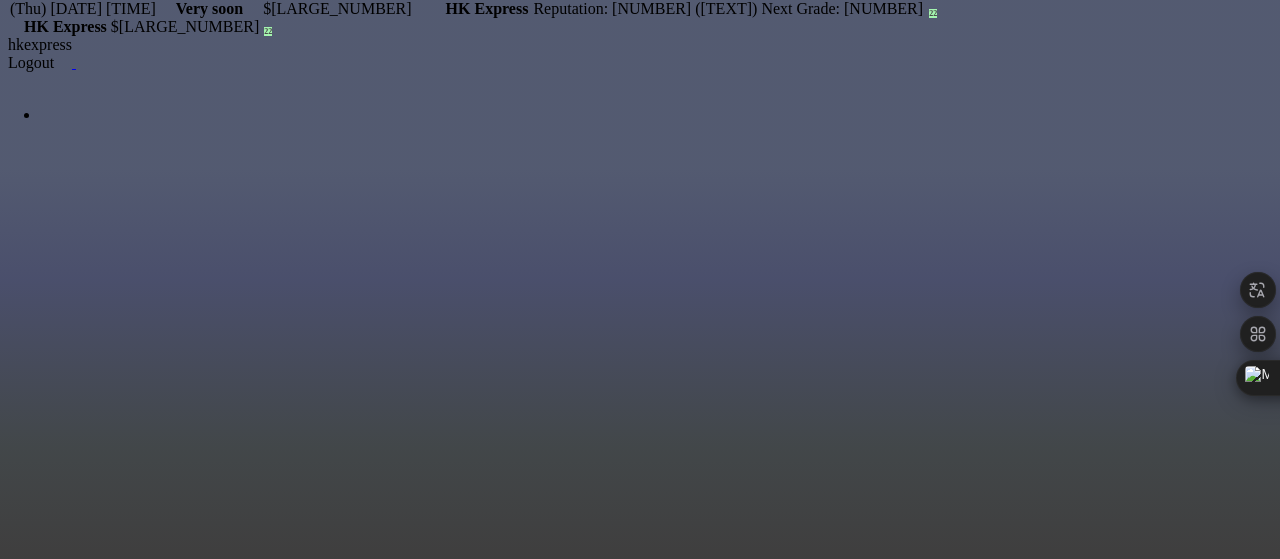 scroll, scrollTop: 0, scrollLeft: 0, axis: both 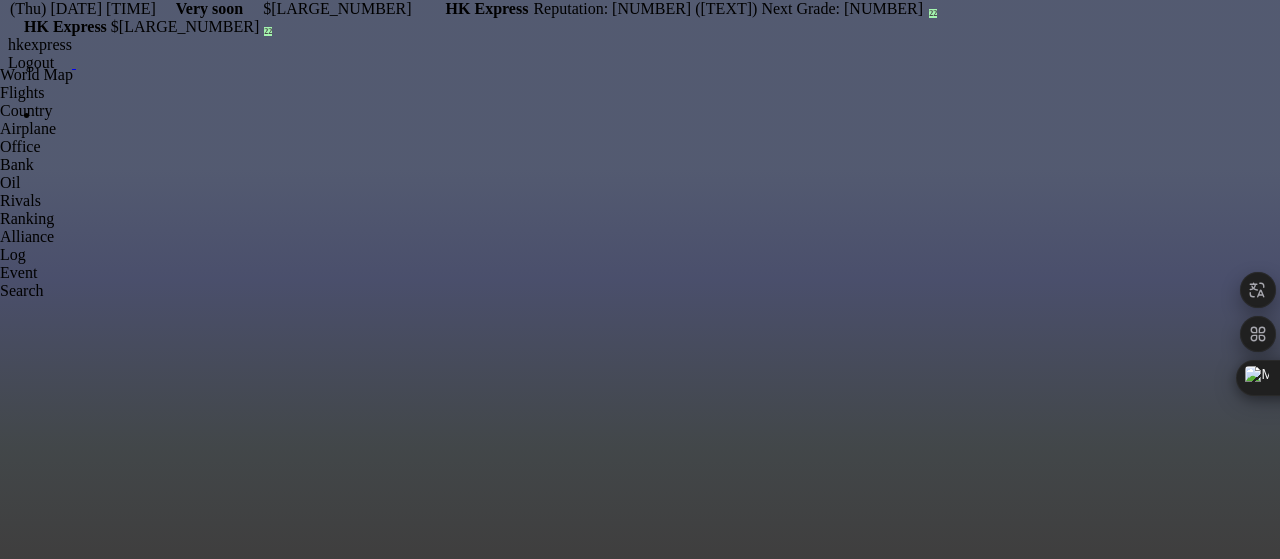 click at bounding box center (0, 93) 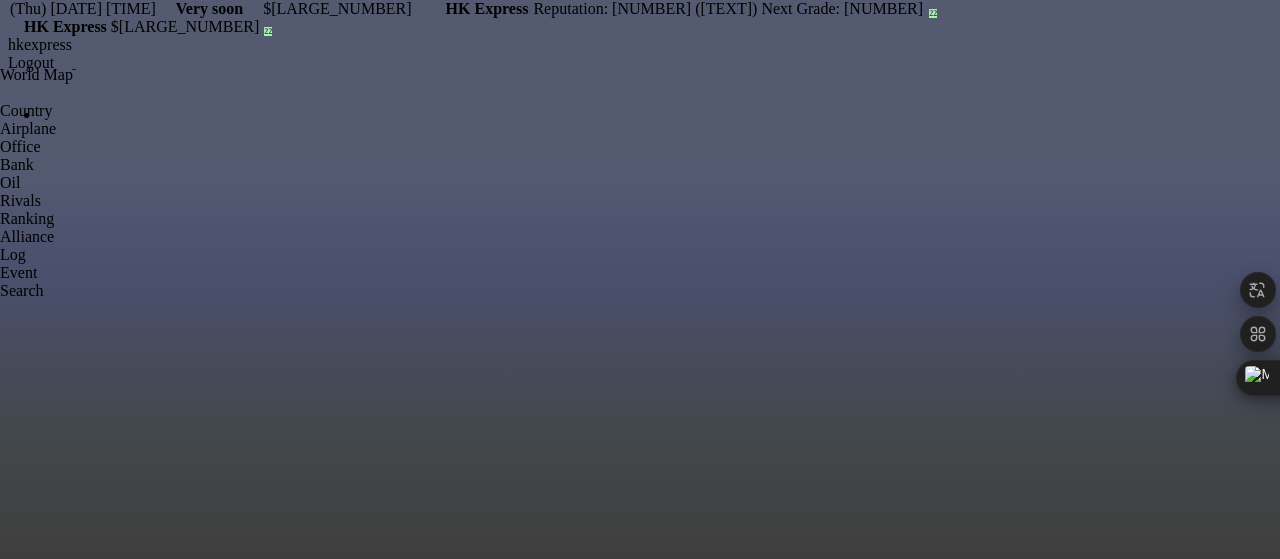click on "1160km" at bounding box center (300, 990) 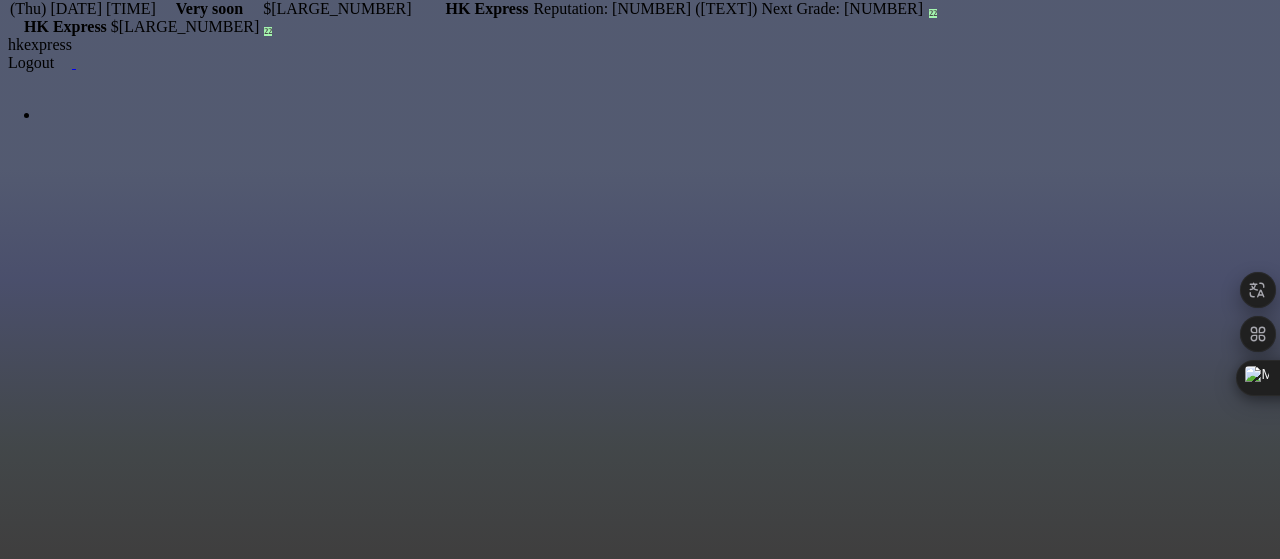 click on "Embraer E190-E2" at bounding box center [300, 972] 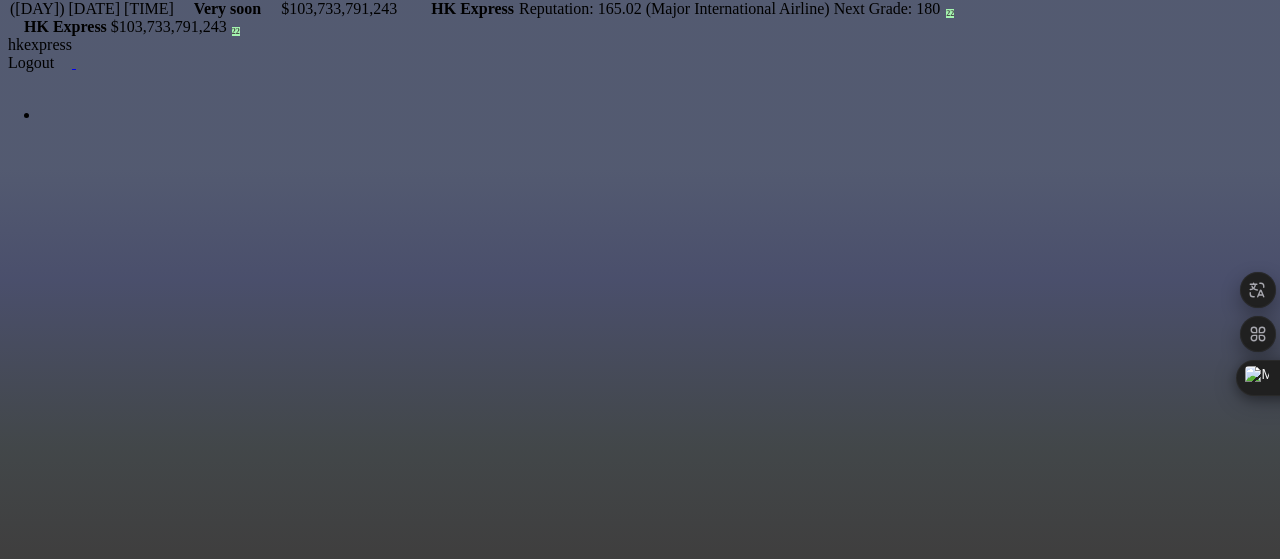 scroll, scrollTop: 0, scrollLeft: 0, axis: both 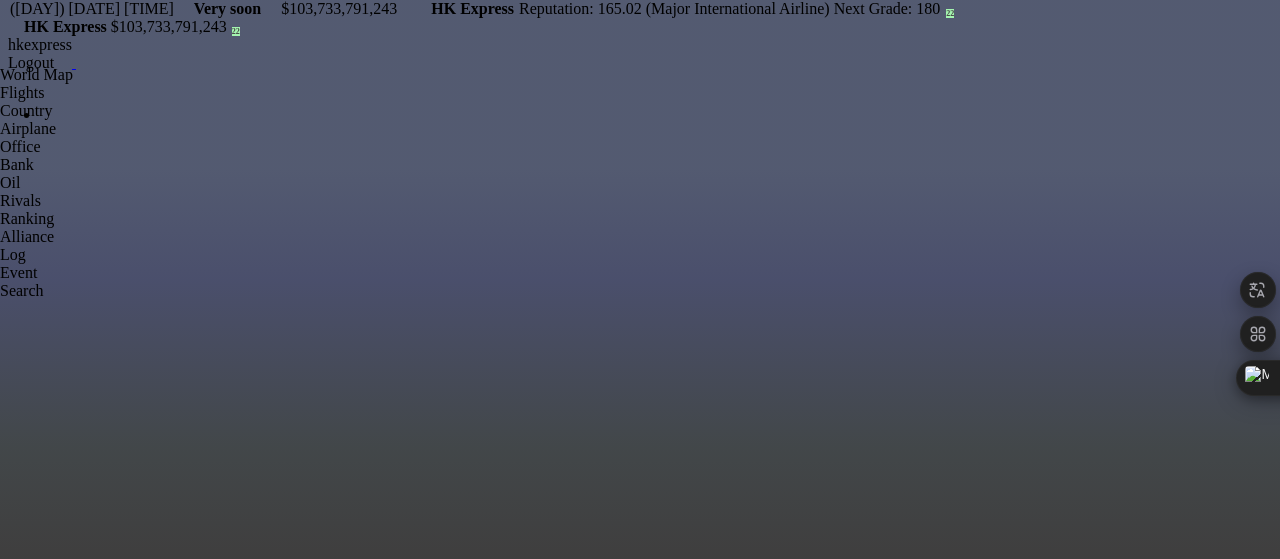 click at bounding box center (0, 93) 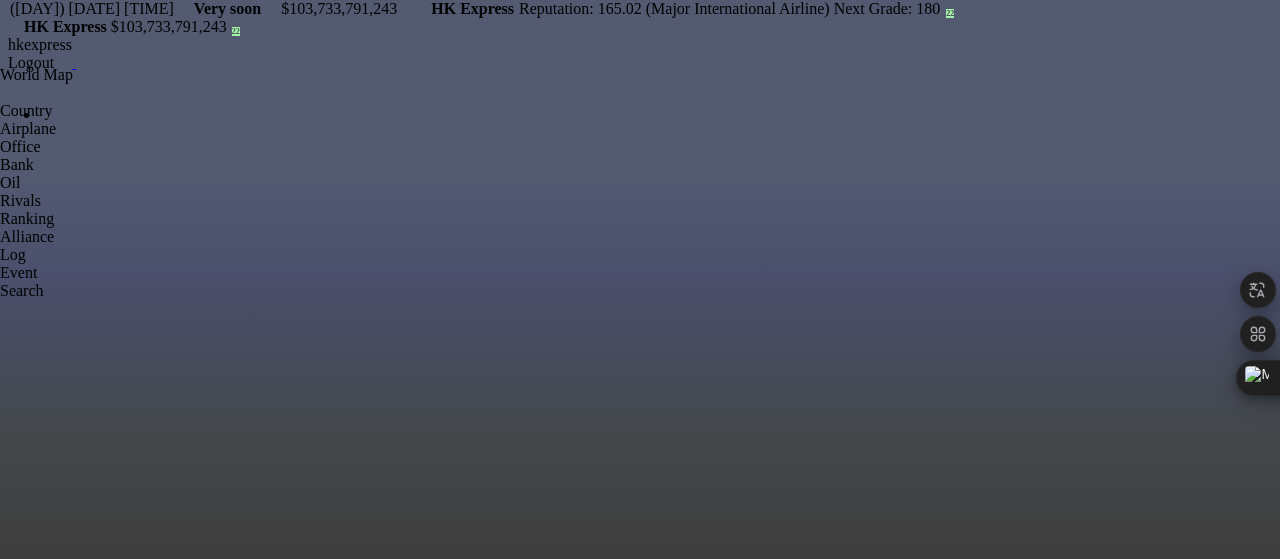scroll, scrollTop: 0, scrollLeft: 0, axis: both 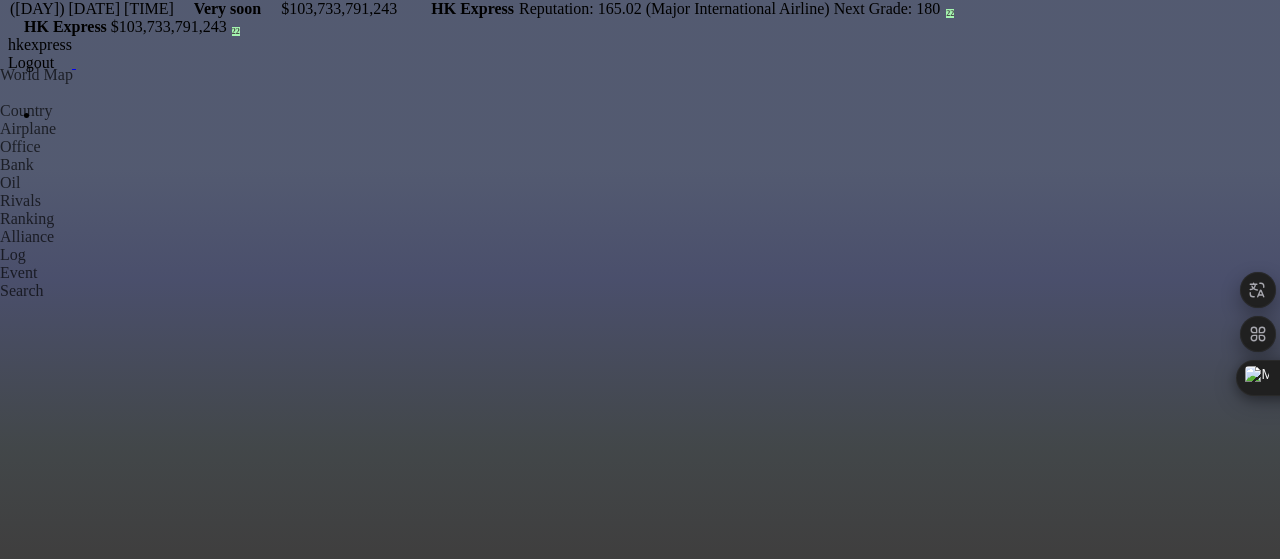click on "Boeing 737 MAX 7" at bounding box center [300, 972] 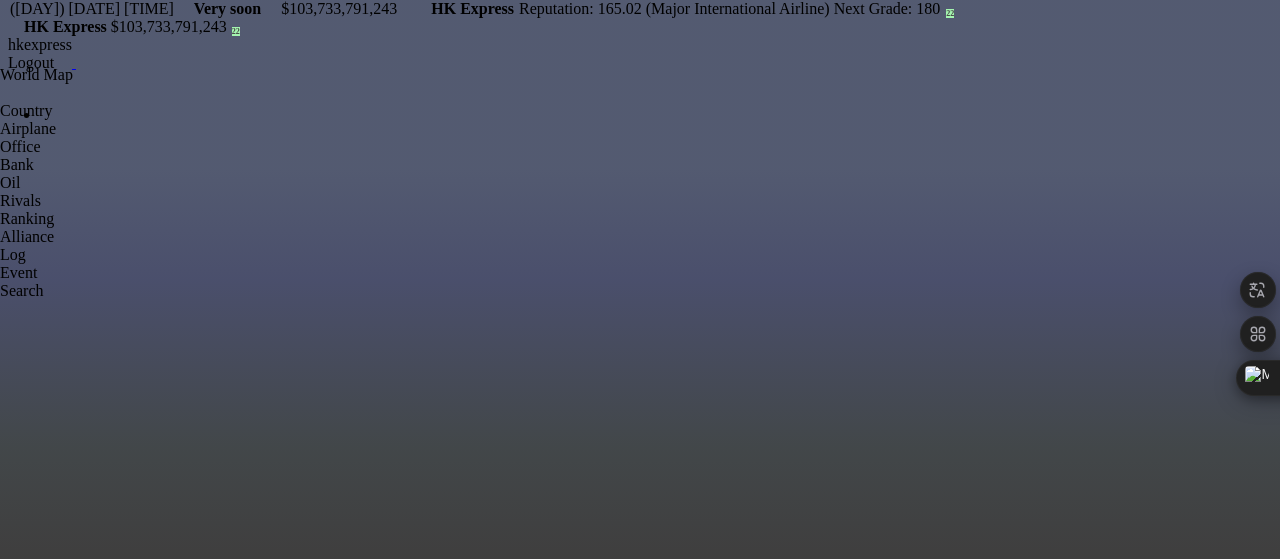 scroll, scrollTop: 200, scrollLeft: 0, axis: vertical 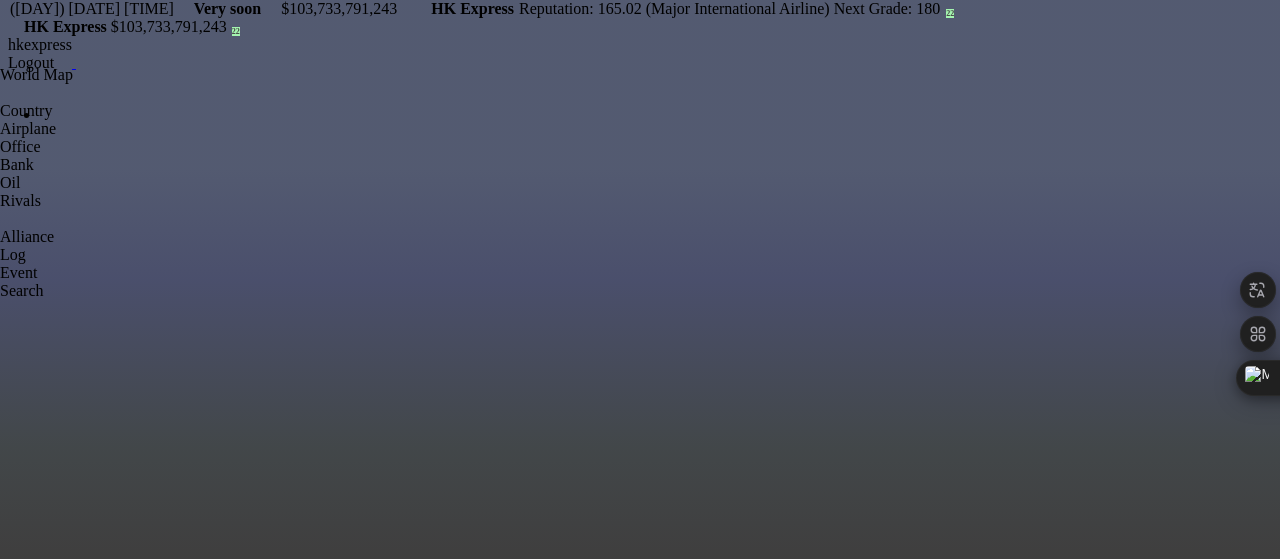 click at bounding box center (0, 291) 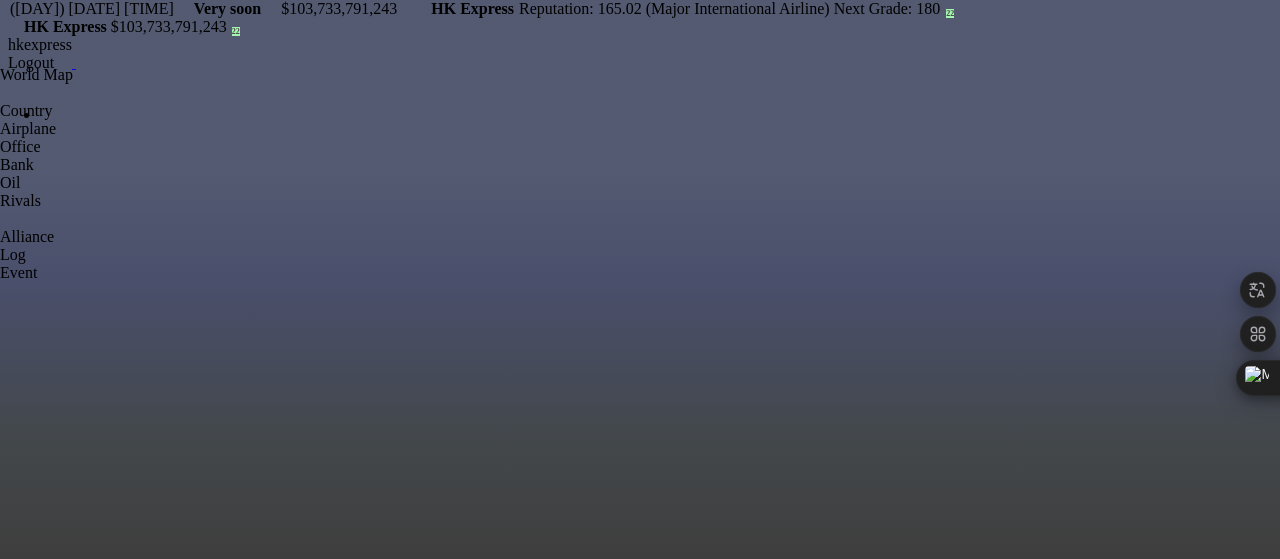 click at bounding box center [102, 988] 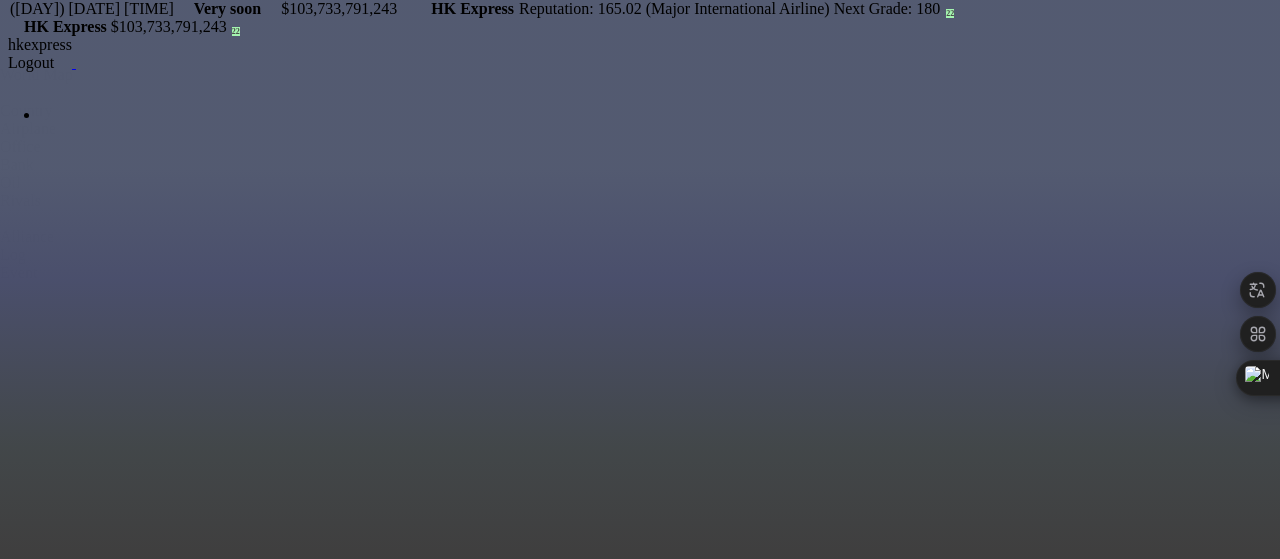 type on "***" 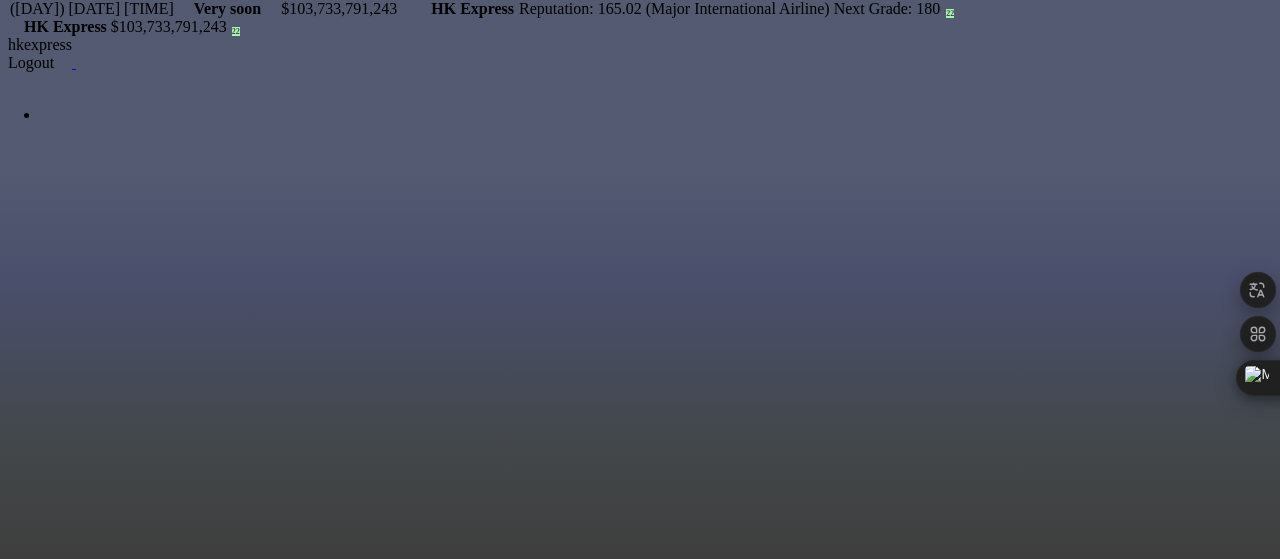click on "To Airport" at bounding box center (91, 1172) 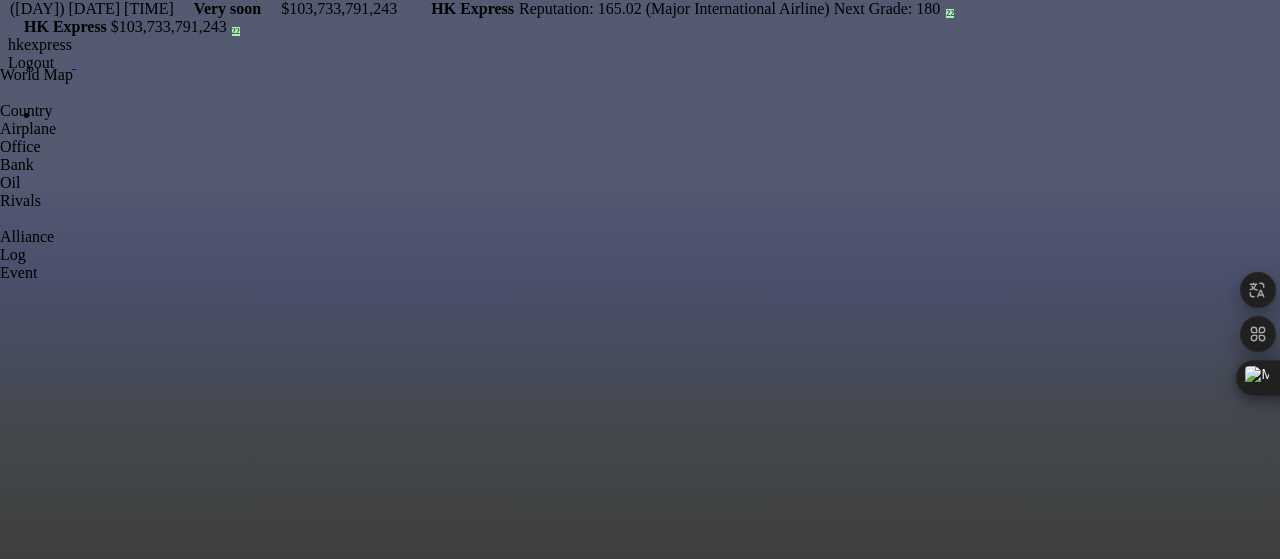 scroll, scrollTop: 0, scrollLeft: 0, axis: both 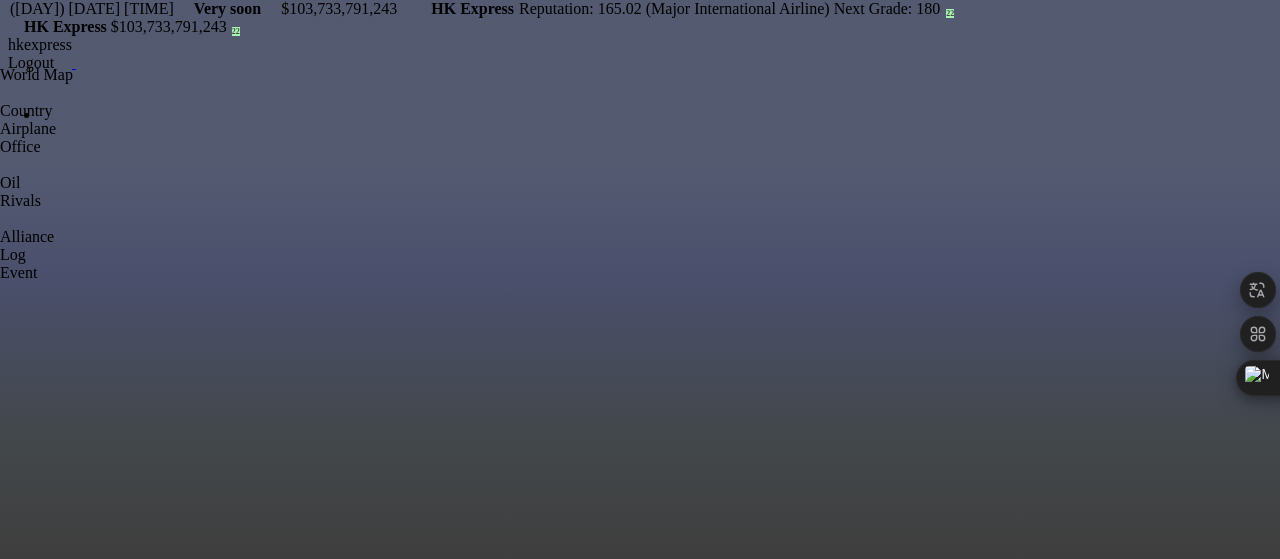 click at bounding box center (0, 93) 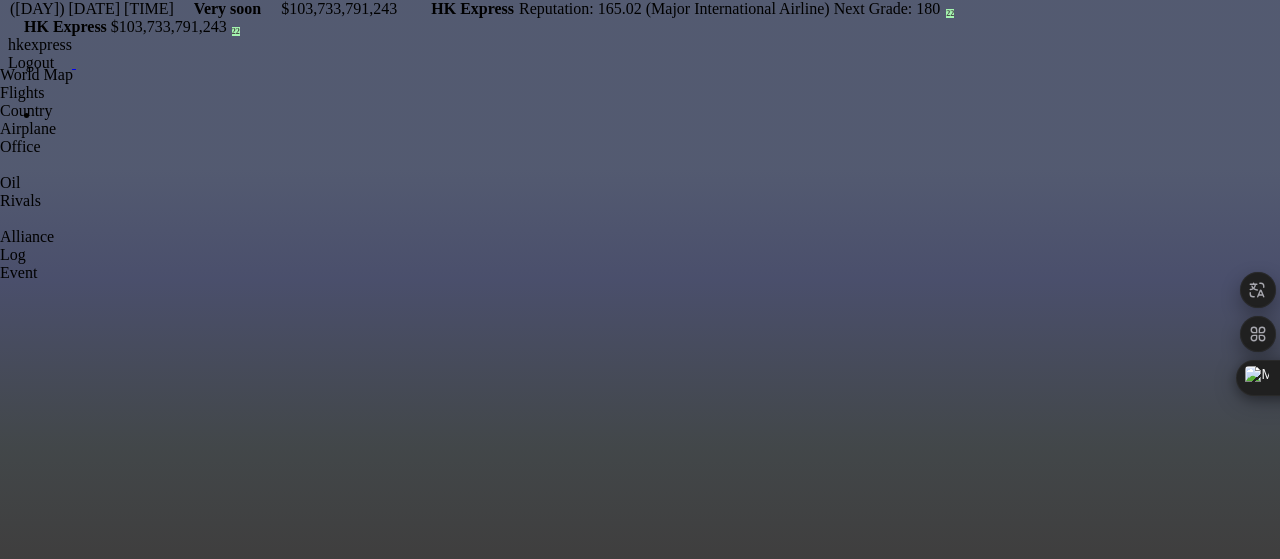 click on "Santa Ana(SNA)" at bounding box center [300, 954] 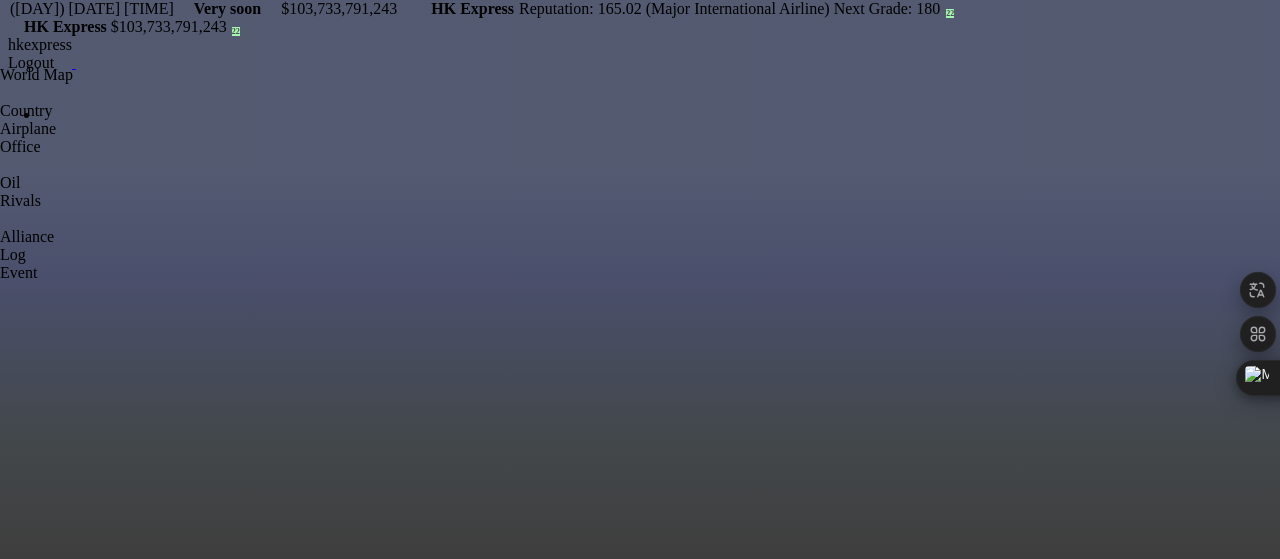 click on "Los Angeles(LAX)" at bounding box center [300, 954] 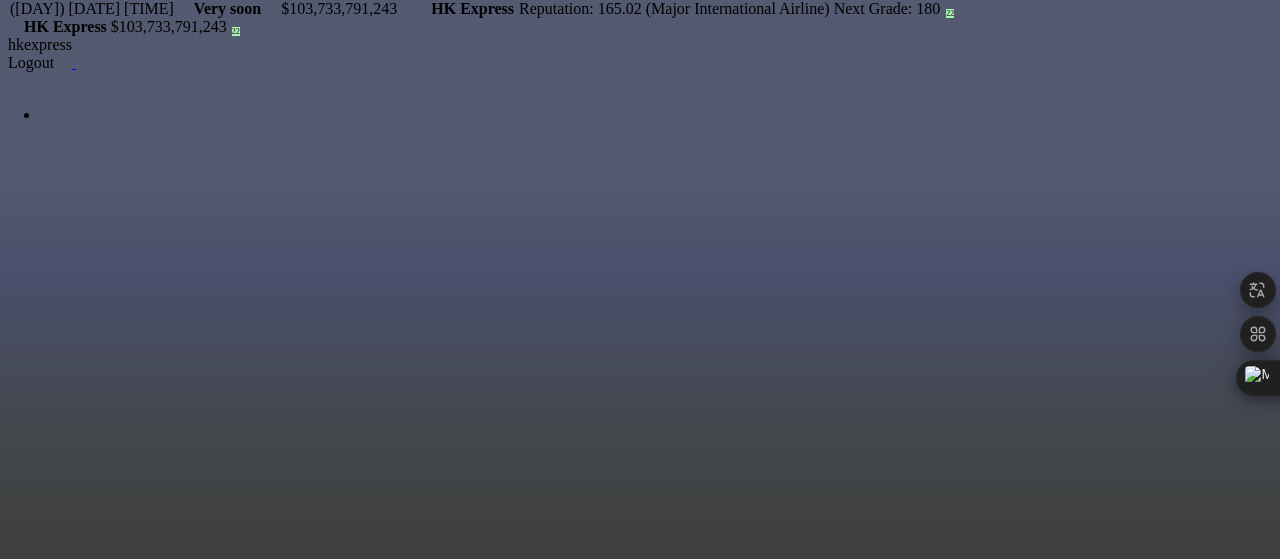 scroll, scrollTop: 0, scrollLeft: 0, axis: both 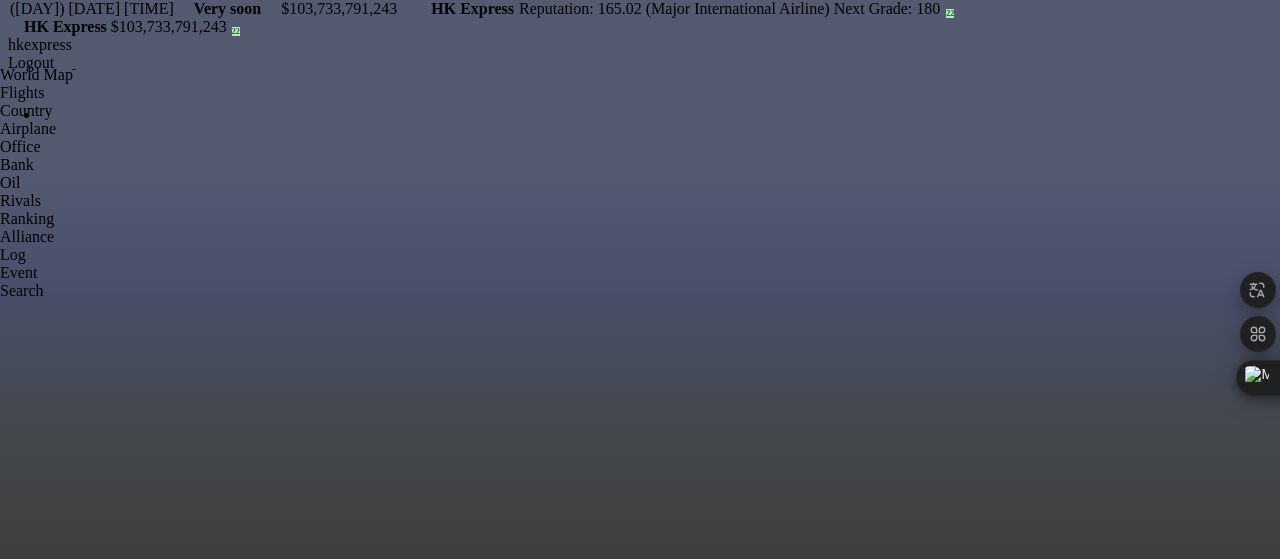 click at bounding box center (0, 93) 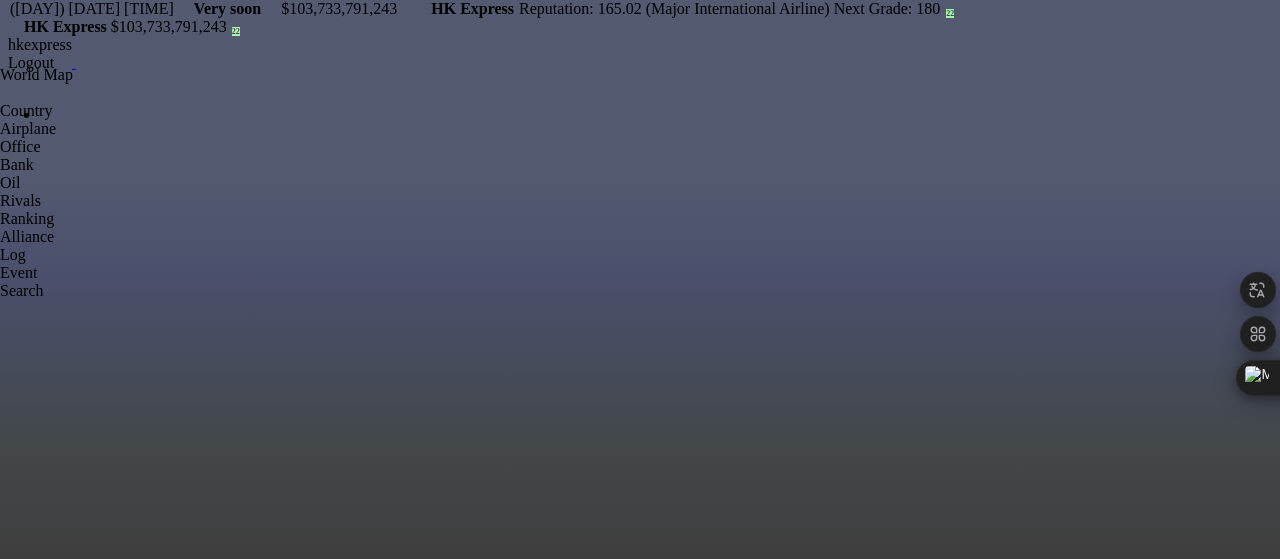 click on "Boeing 737 MAX 7" at bounding box center (300, 972) 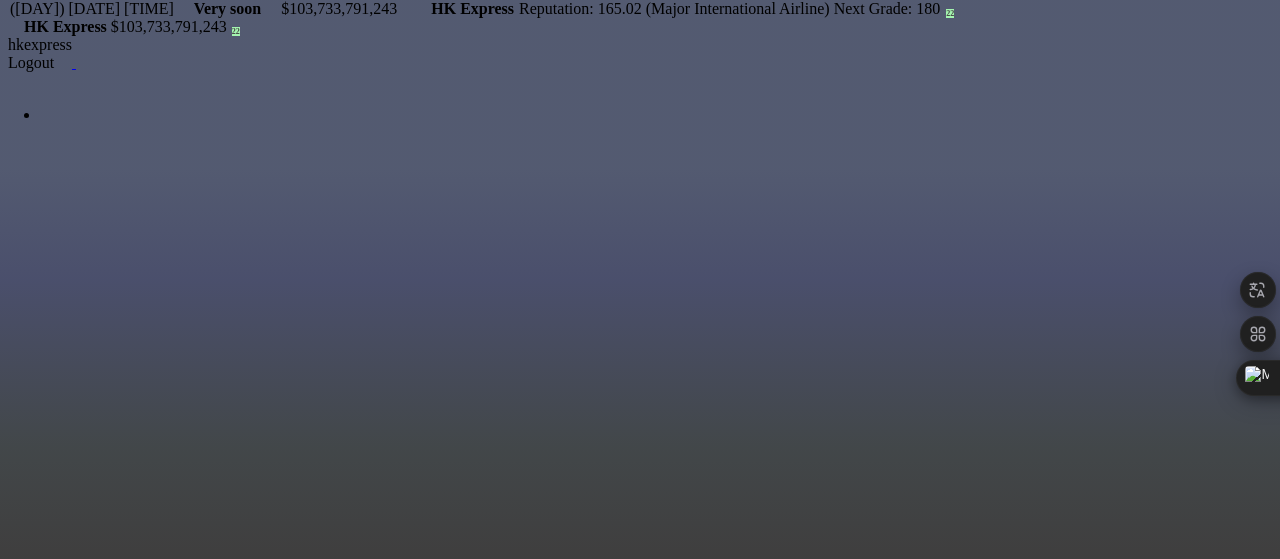 click on "Embraer E190-E2" at bounding box center (300, 972) 